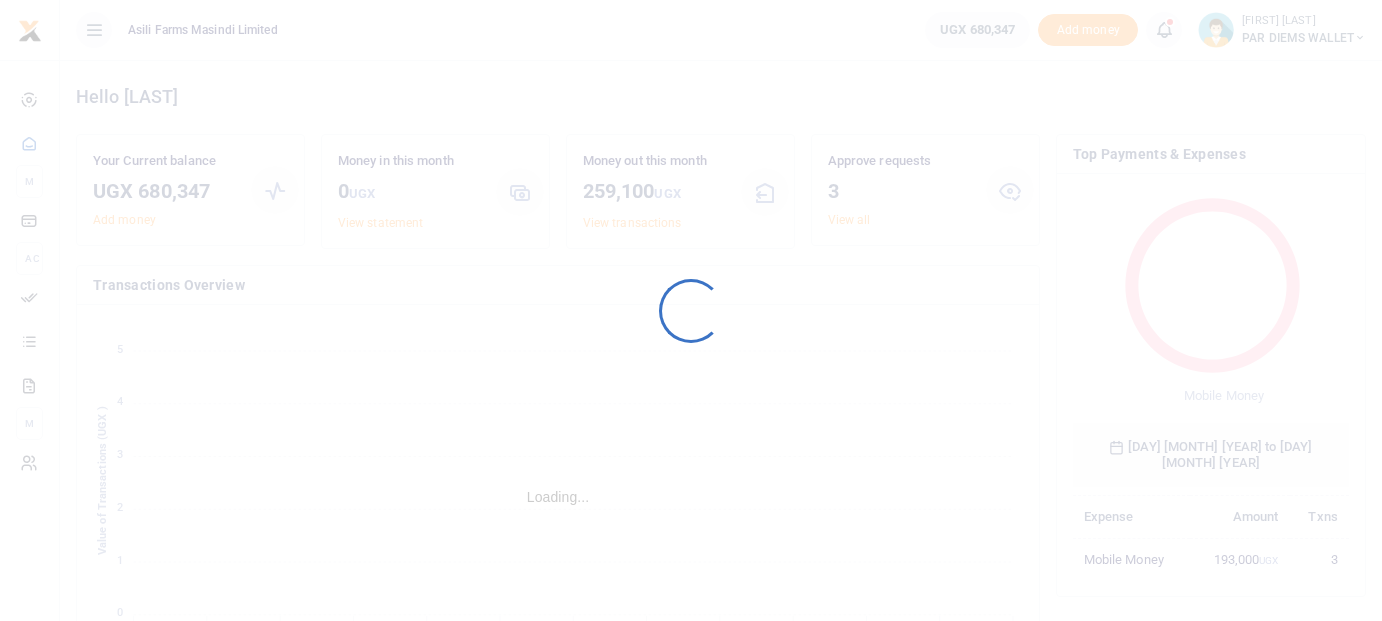 scroll, scrollTop: 0, scrollLeft: 0, axis: both 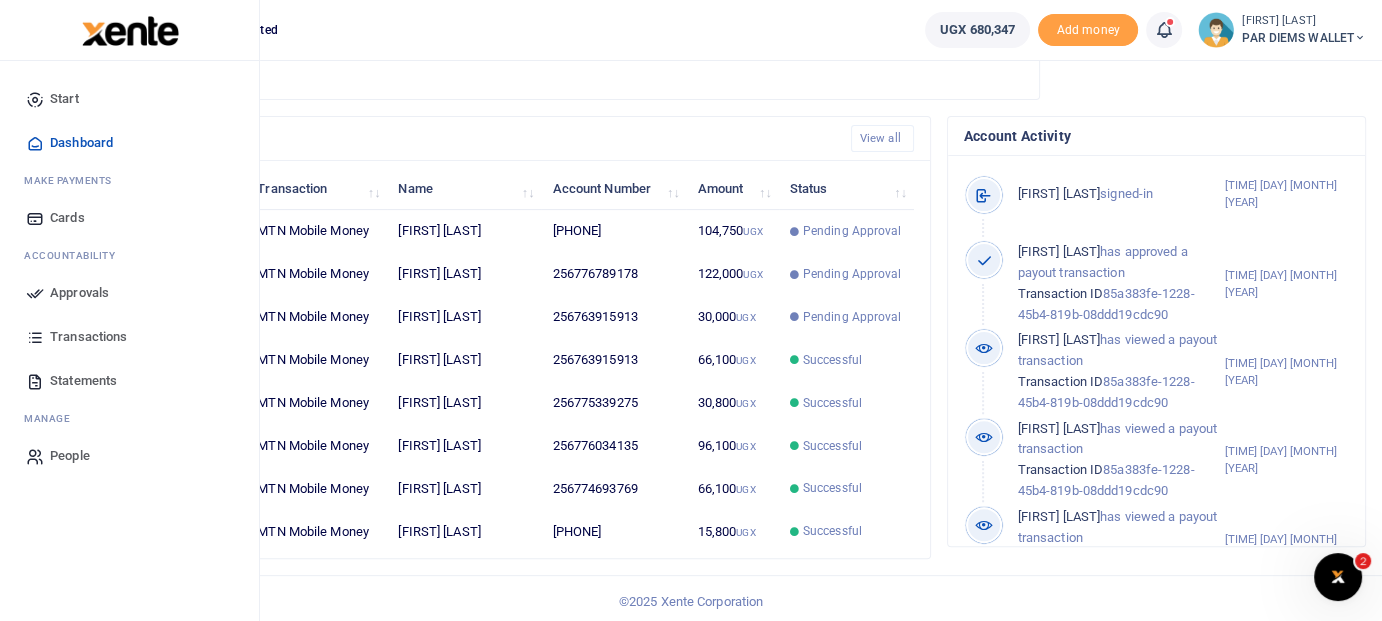 click on "Transactions" at bounding box center [88, 337] 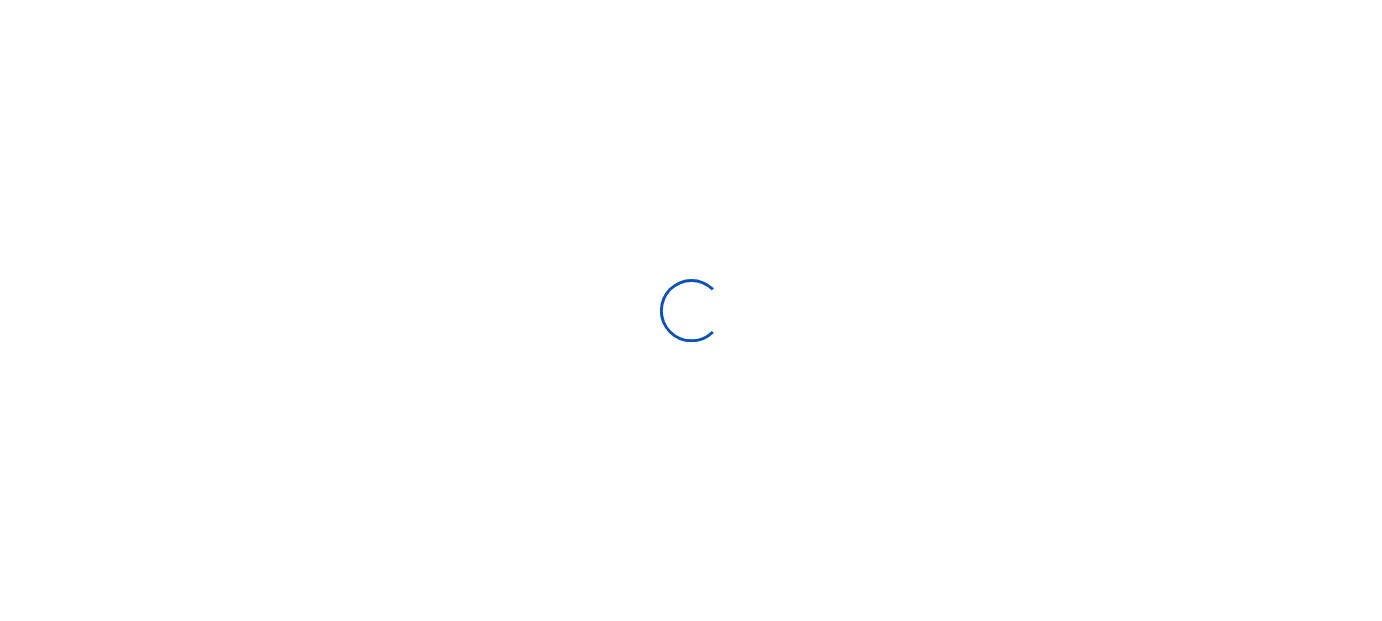 scroll, scrollTop: 0, scrollLeft: 0, axis: both 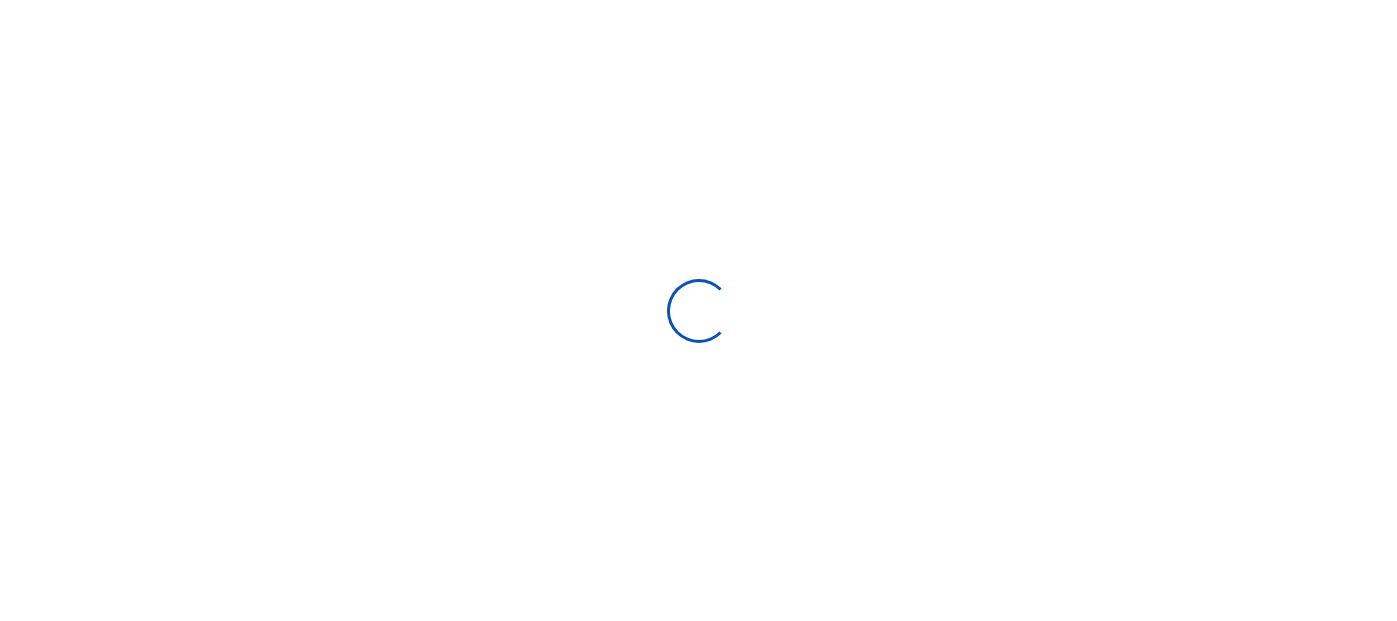 select 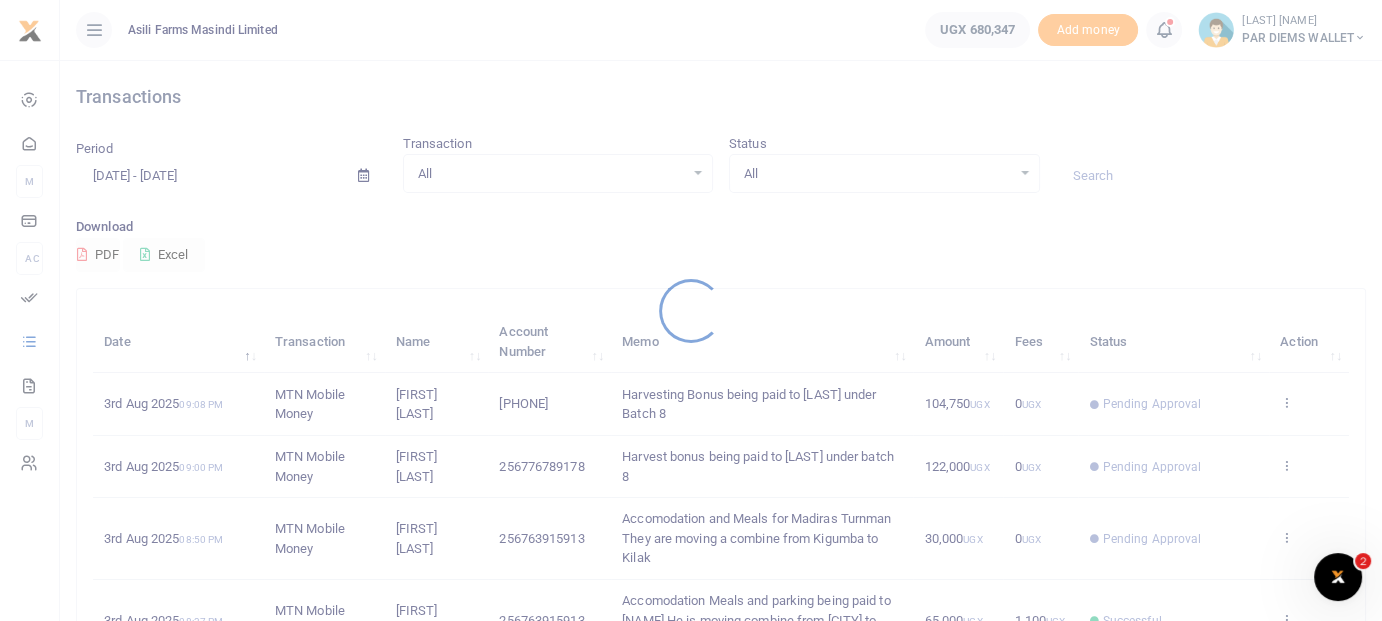 scroll, scrollTop: 0, scrollLeft: 0, axis: both 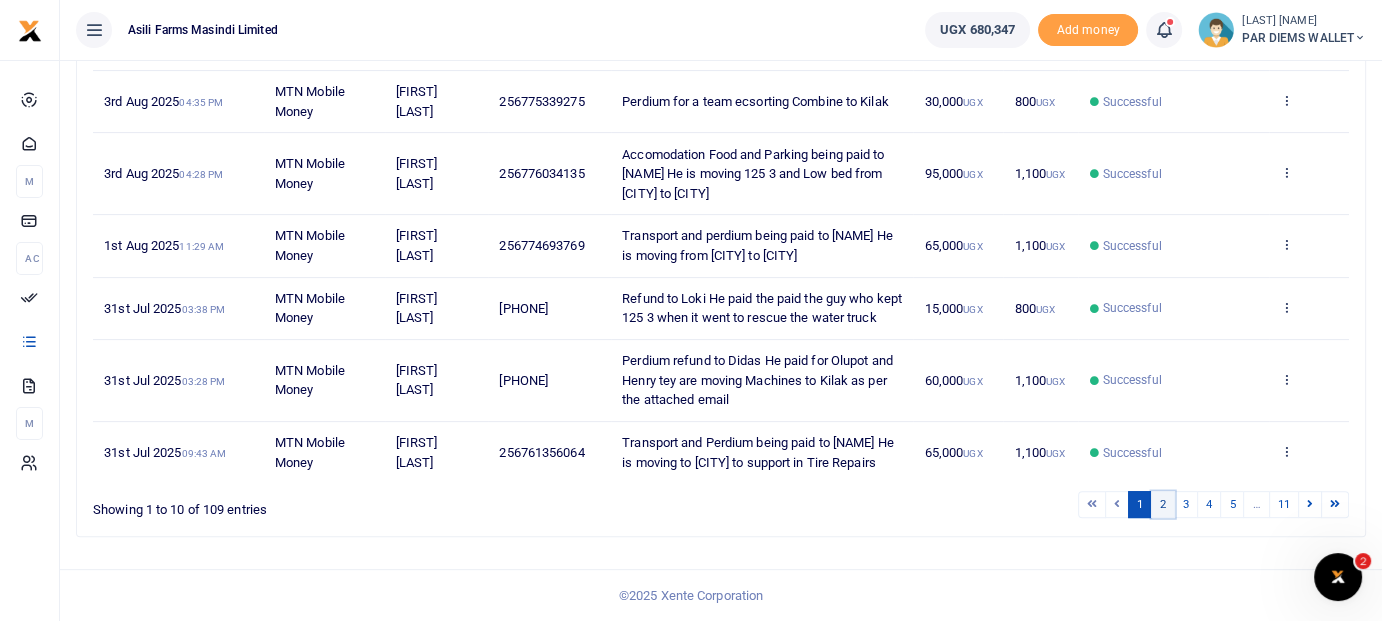 click on "2" at bounding box center [1163, 504] 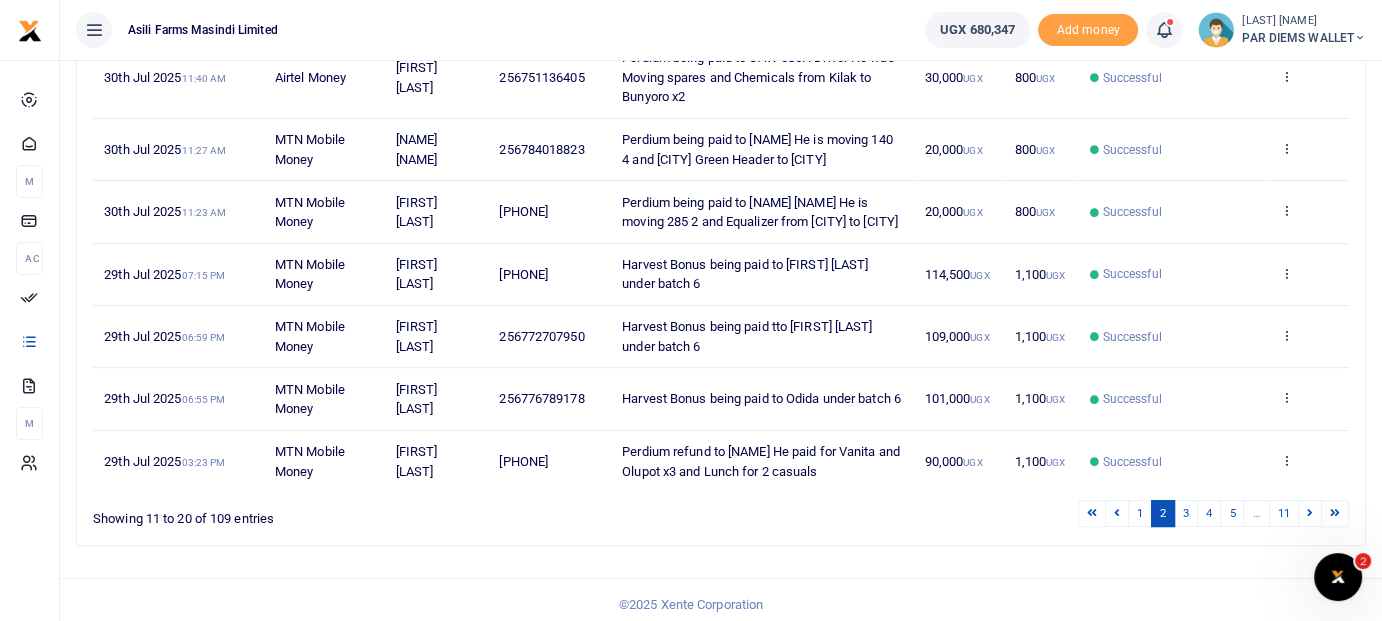 scroll, scrollTop: 586, scrollLeft: 0, axis: vertical 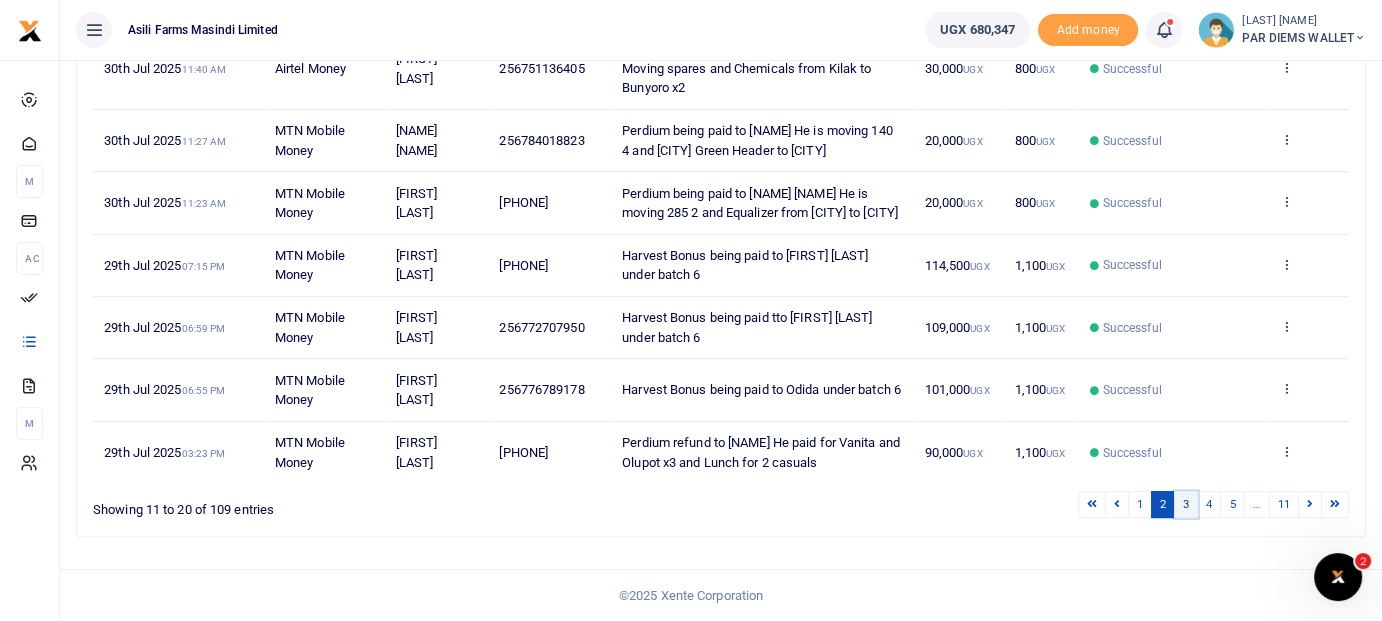 click on "3" at bounding box center (1186, 504) 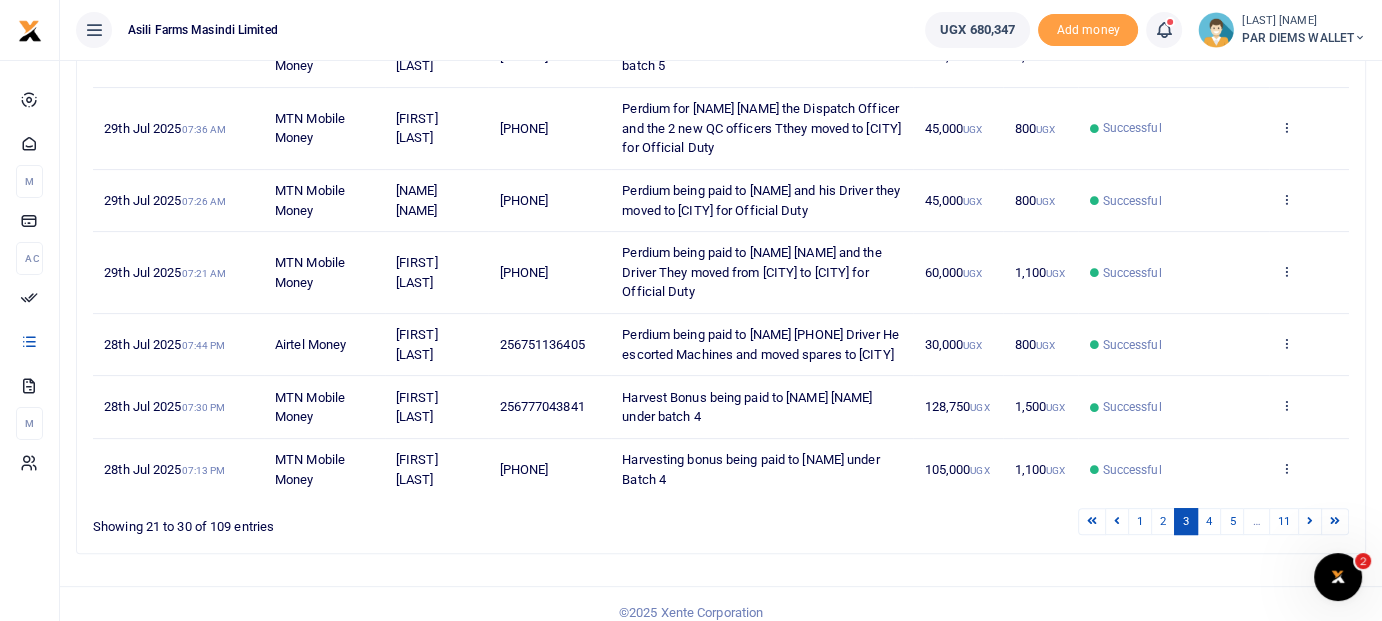 scroll, scrollTop: 567, scrollLeft: 0, axis: vertical 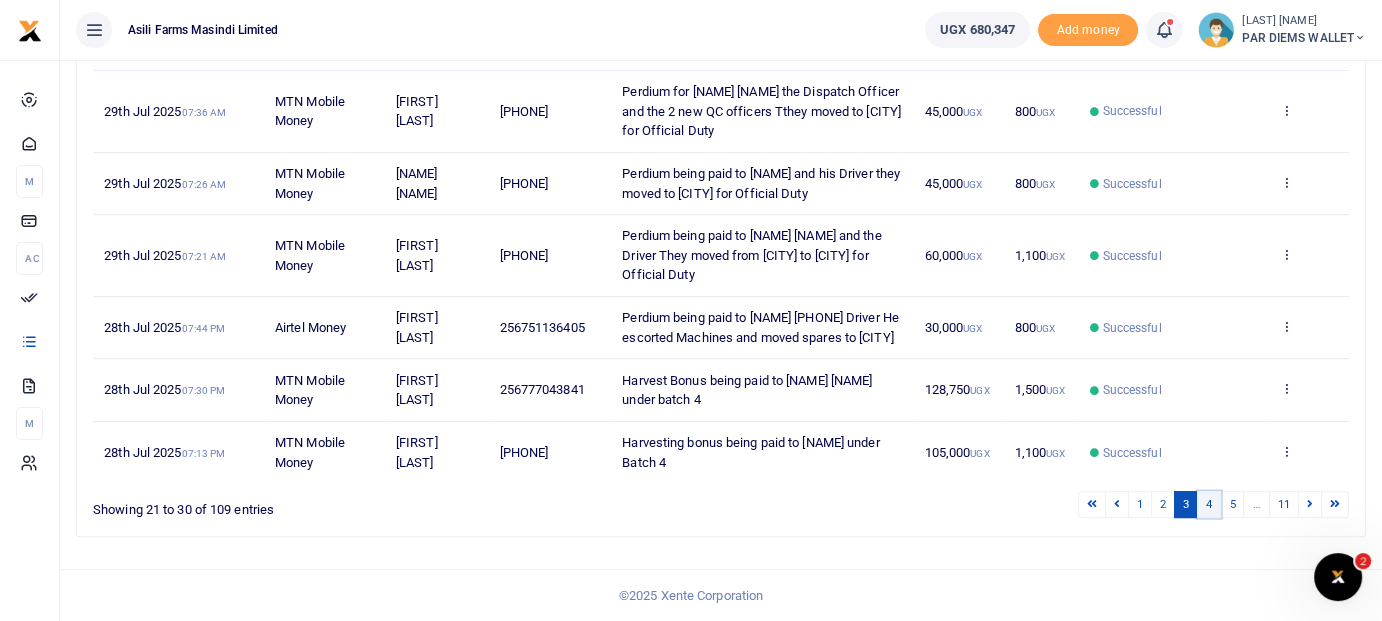 click on "4" at bounding box center (1209, 504) 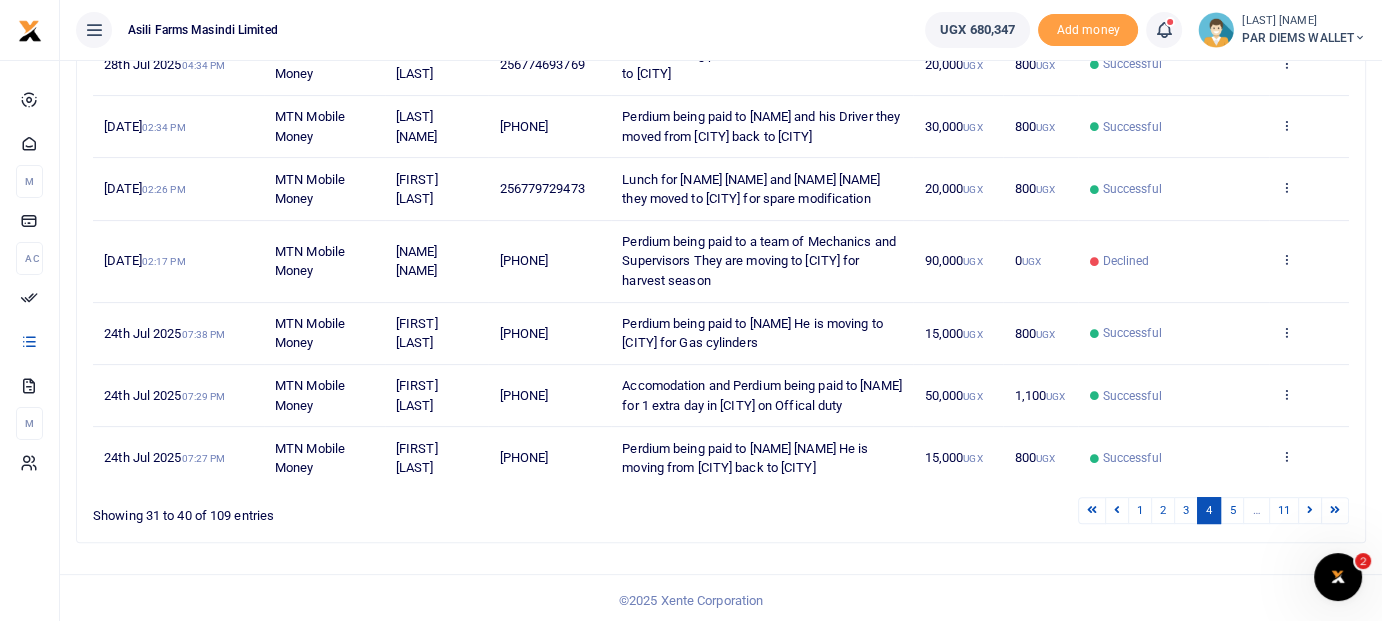 scroll, scrollTop: 528, scrollLeft: 0, axis: vertical 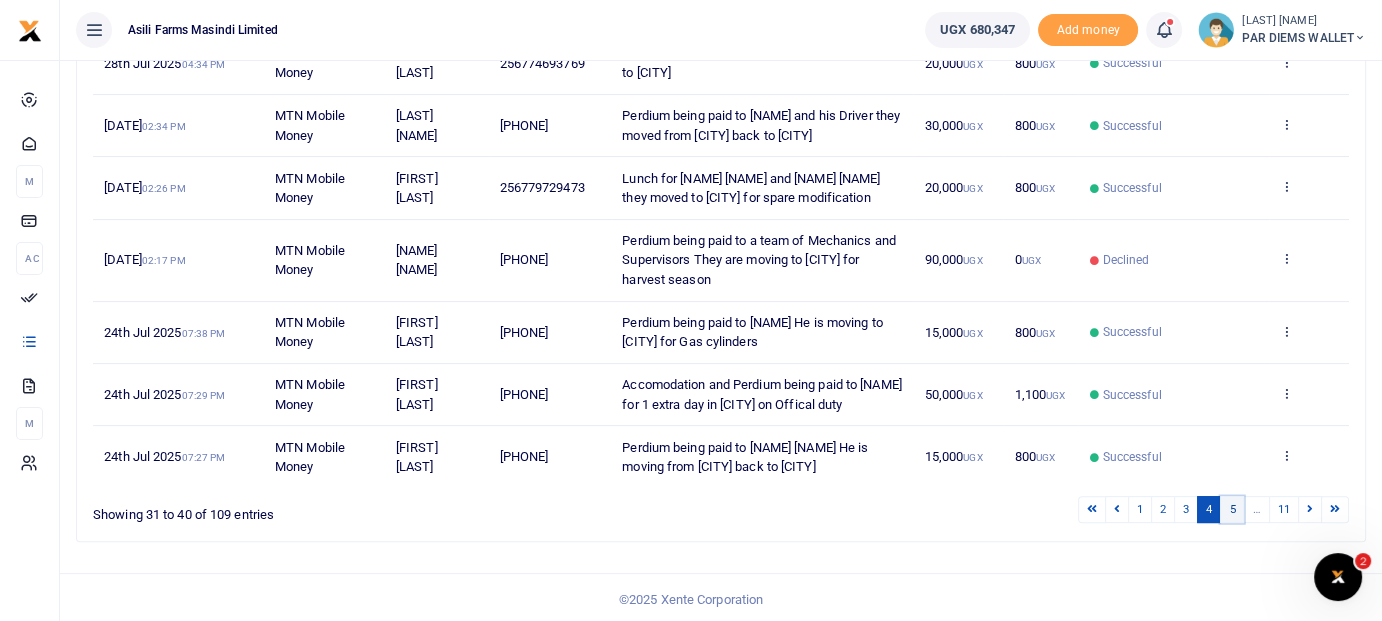 click on "5" at bounding box center (1232, 509) 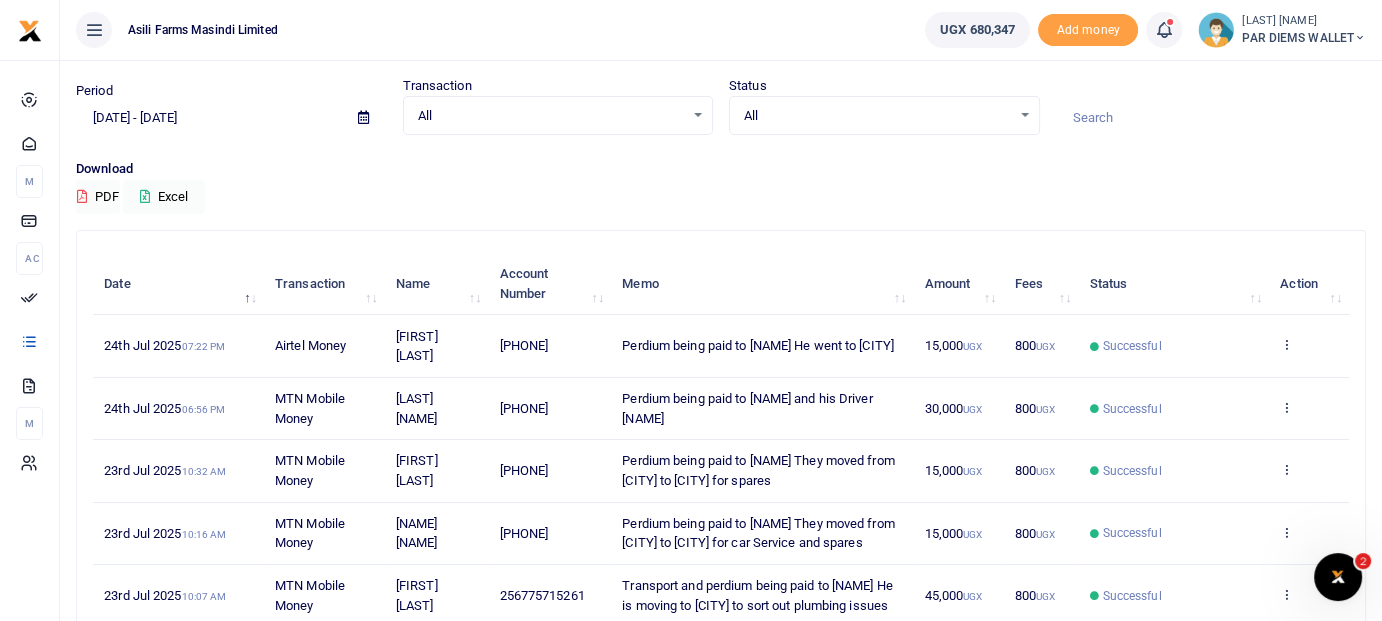 scroll, scrollTop: 0, scrollLeft: 0, axis: both 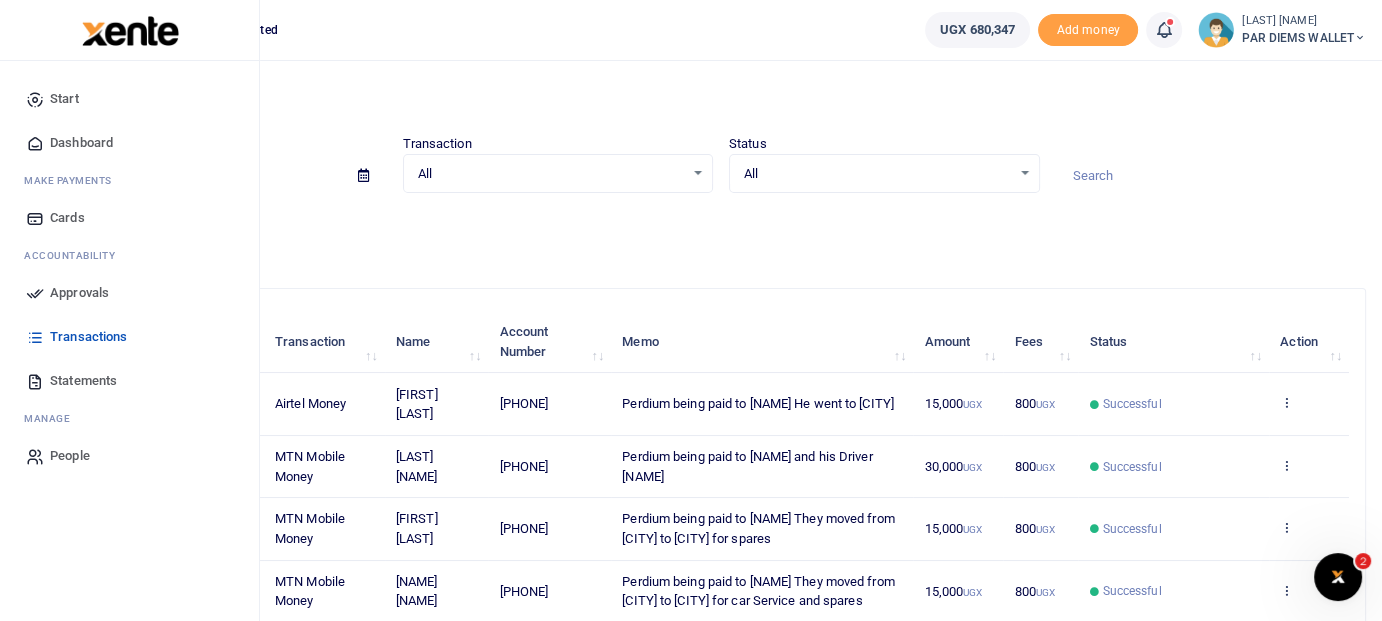 click on "Approvals" at bounding box center [79, 293] 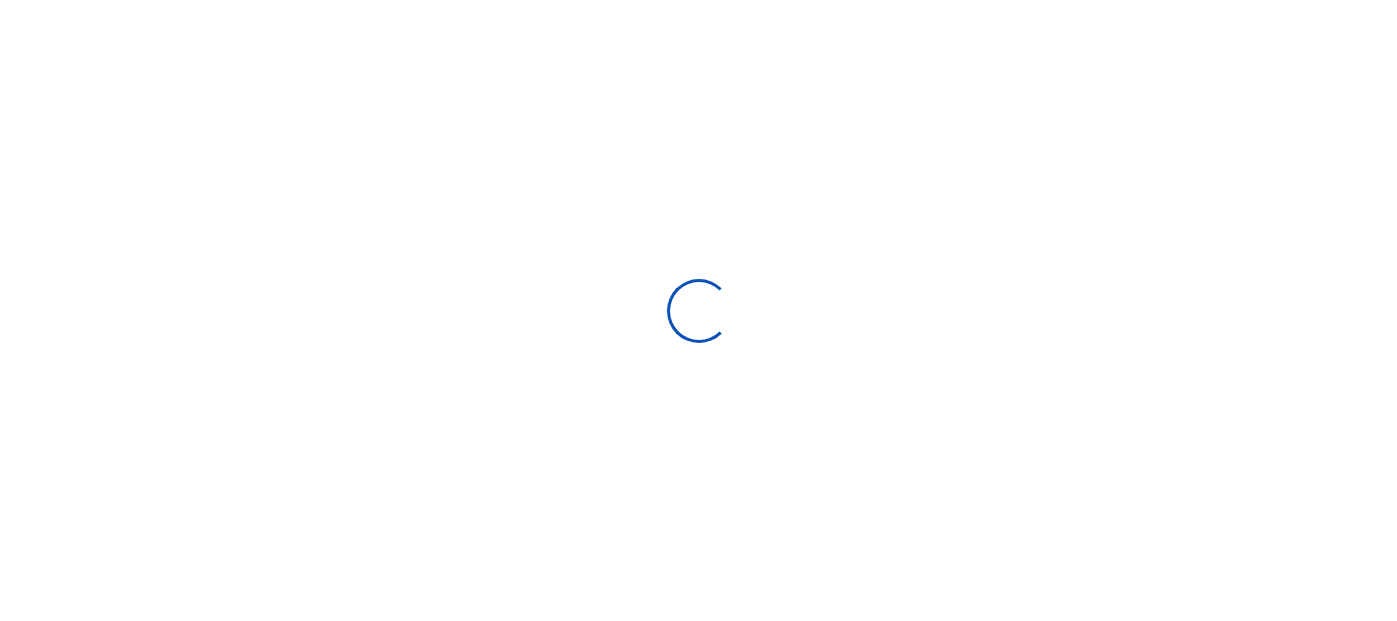 scroll, scrollTop: 0, scrollLeft: 0, axis: both 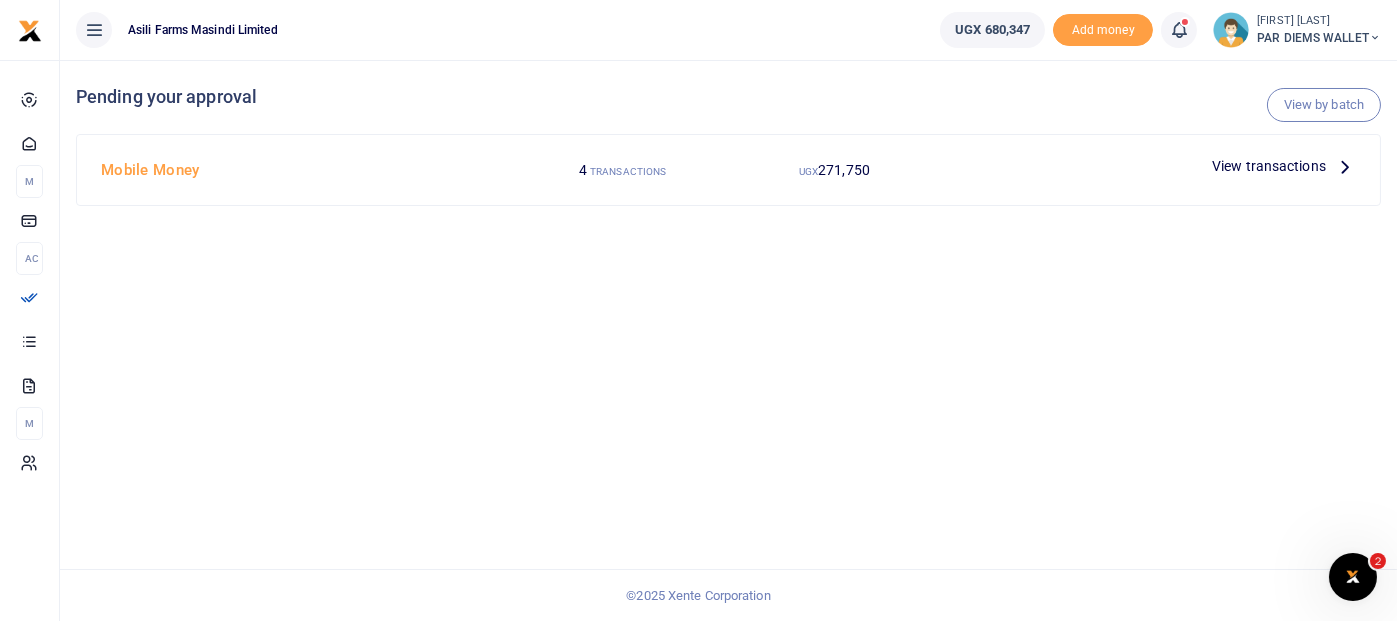click at bounding box center (1345, 166) 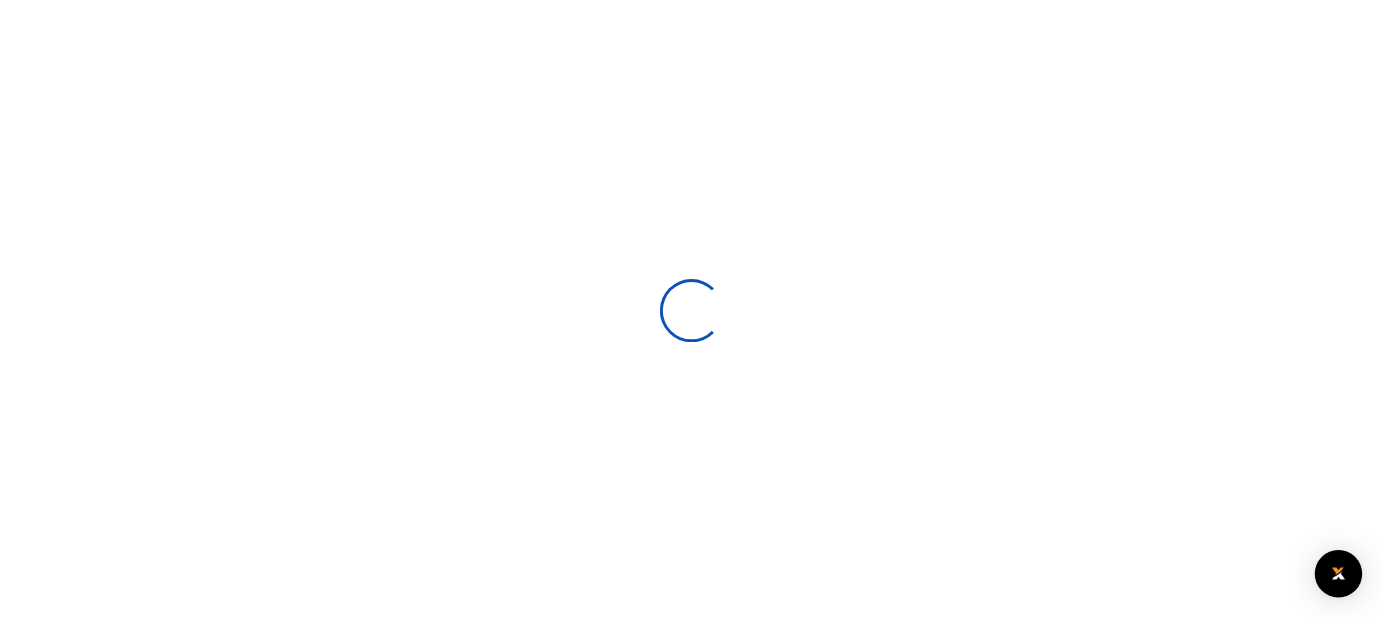 scroll, scrollTop: 0, scrollLeft: 0, axis: both 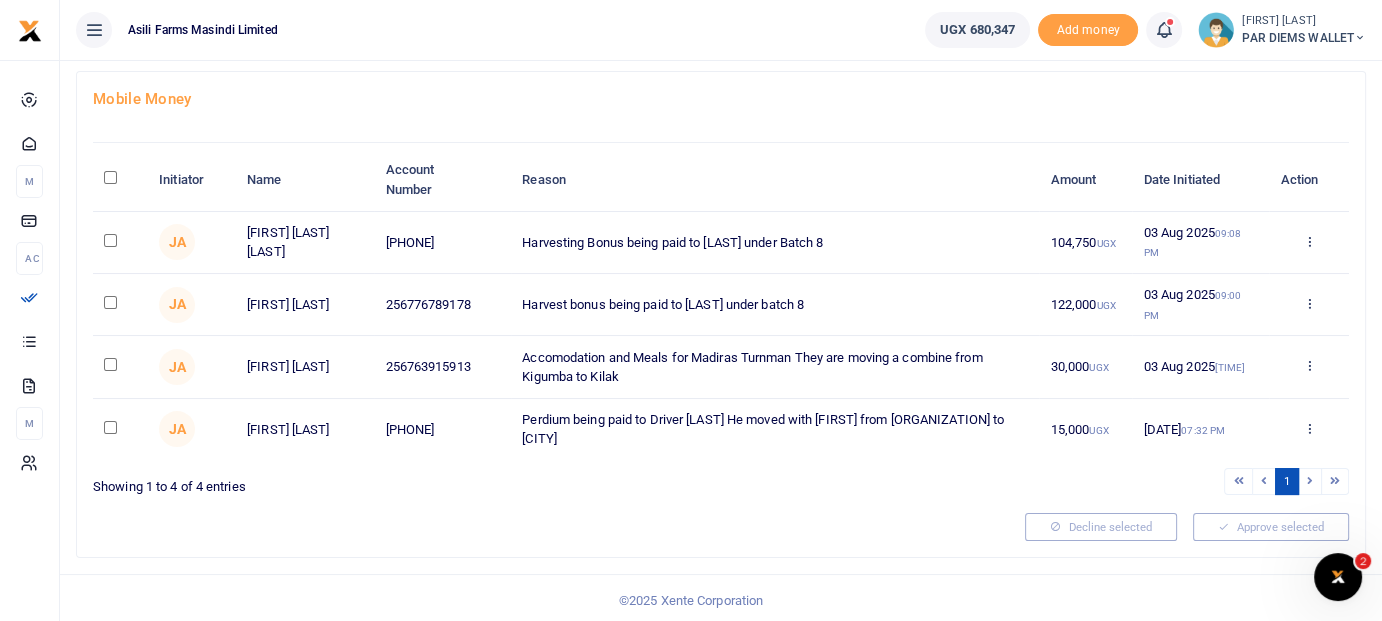 click at bounding box center (110, 302) 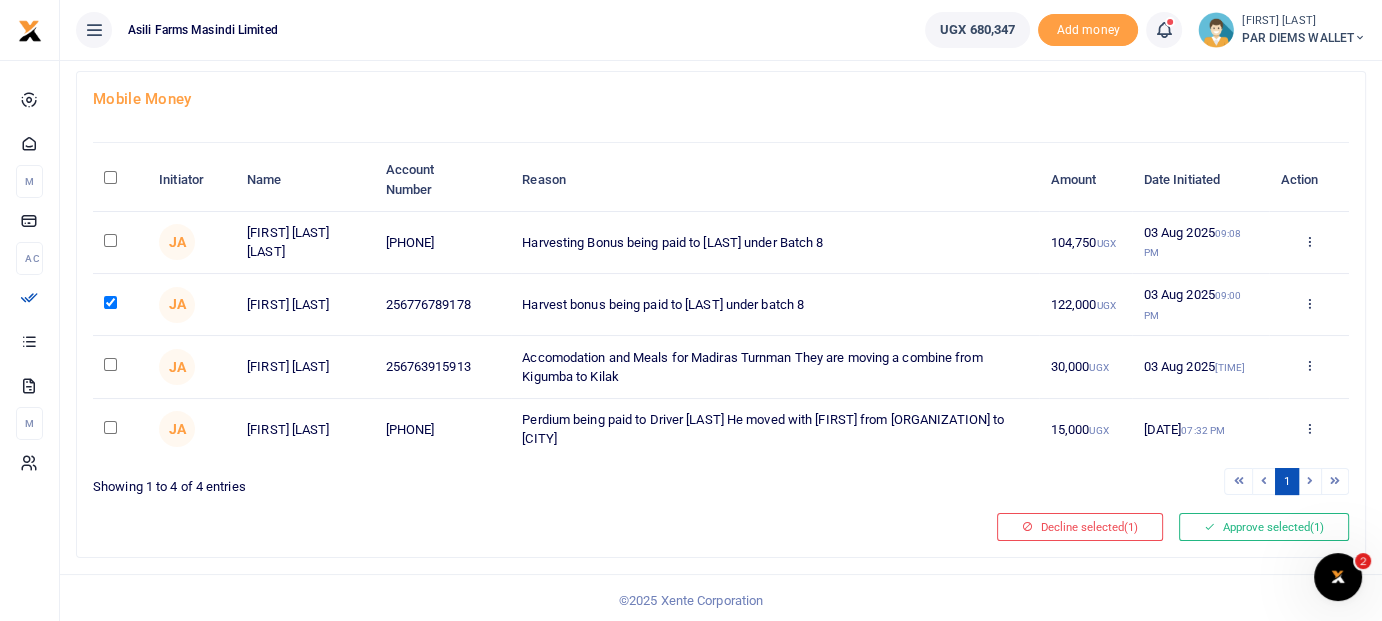 click at bounding box center [110, 364] 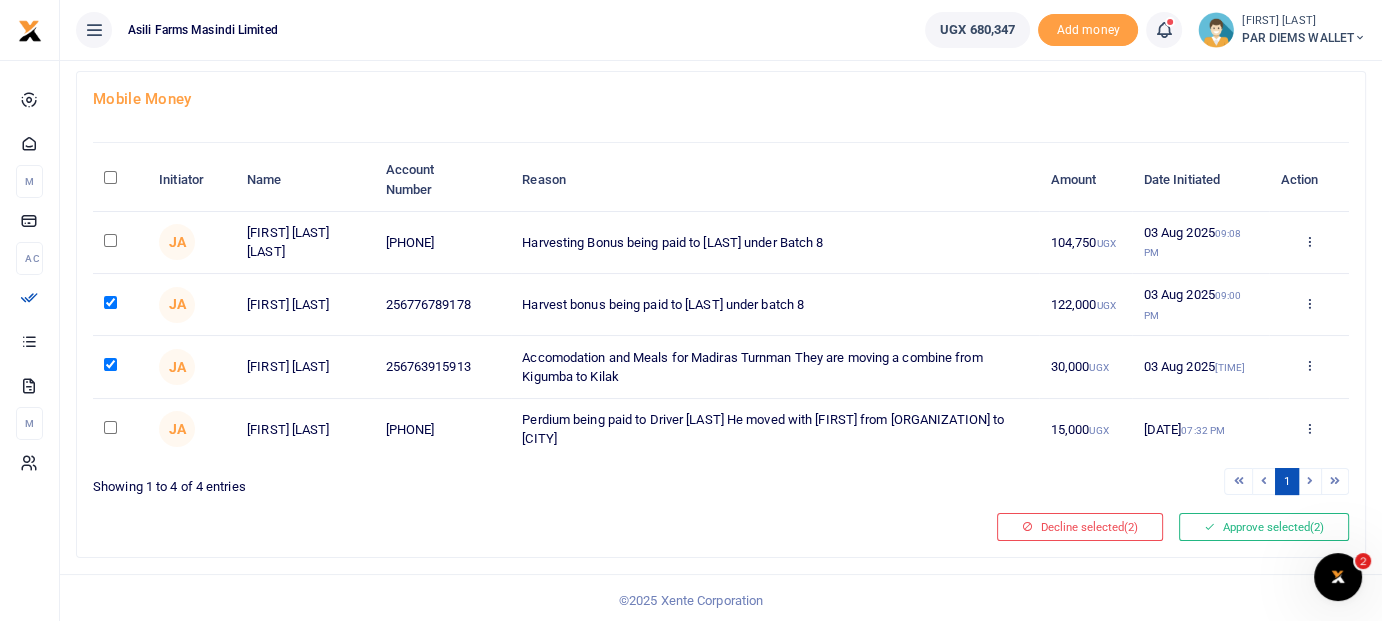 click at bounding box center [110, 240] 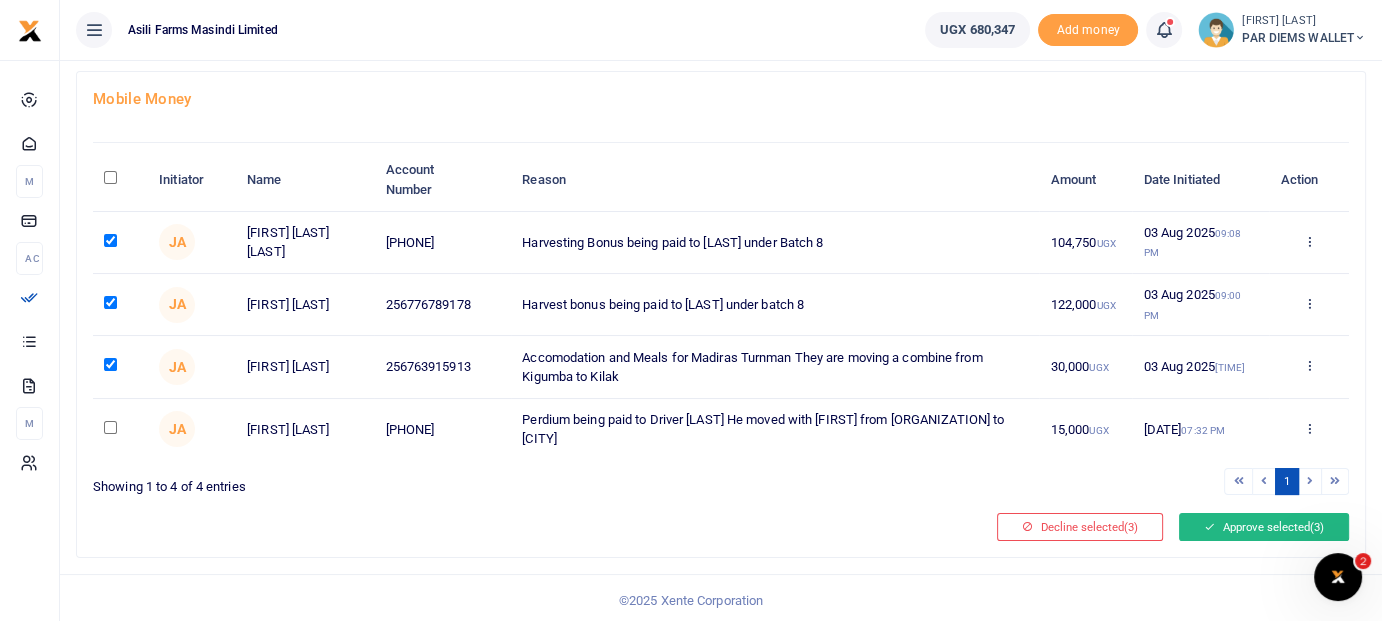 click on "Approve selected  (3)" at bounding box center [1264, 527] 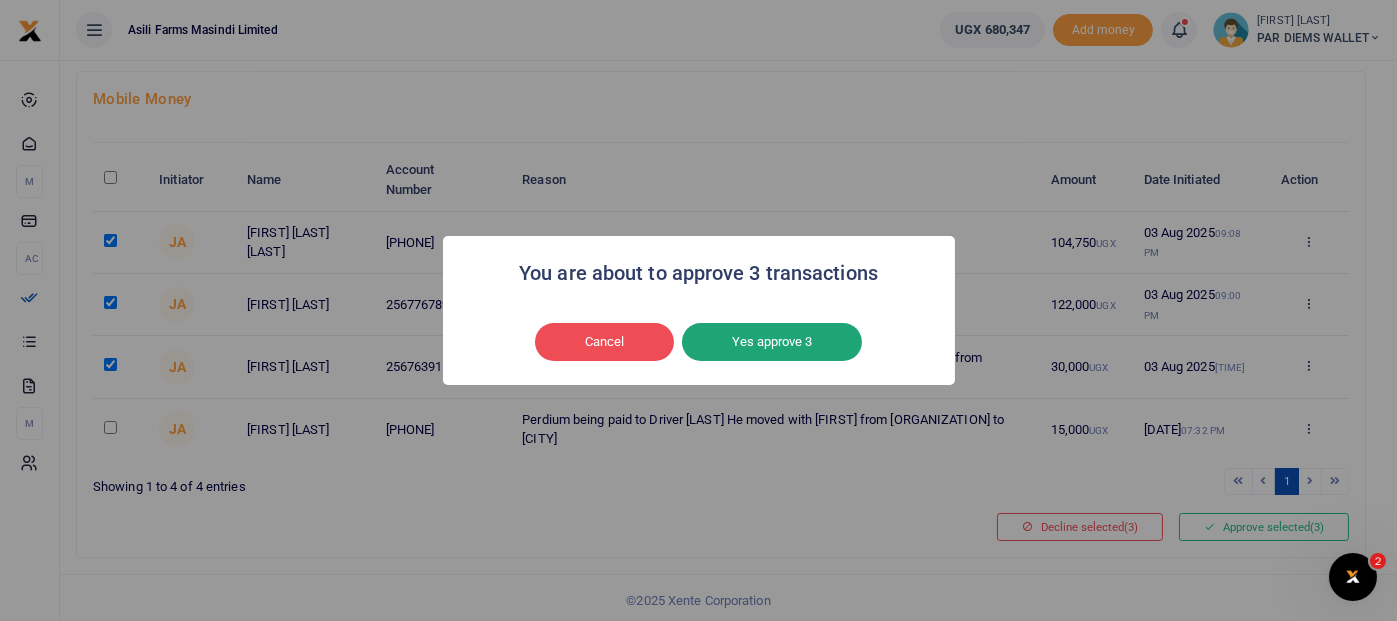 click on "Yes approve 3" at bounding box center [772, 342] 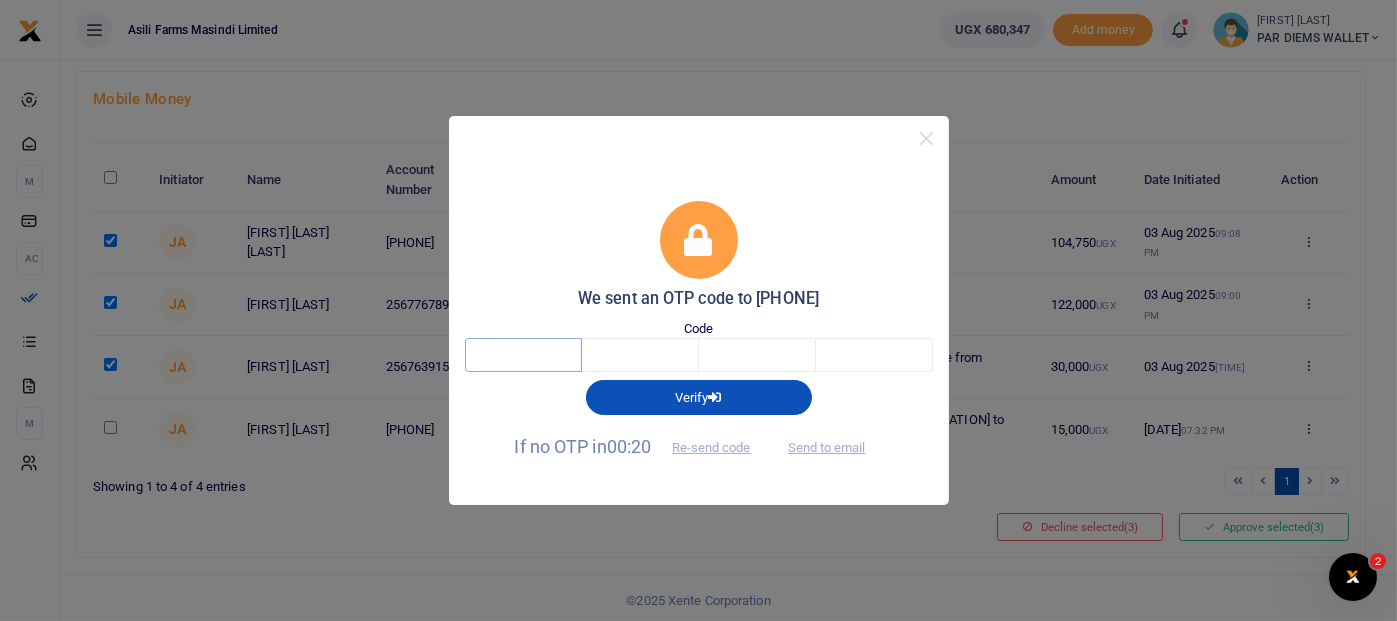 click at bounding box center (523, 355) 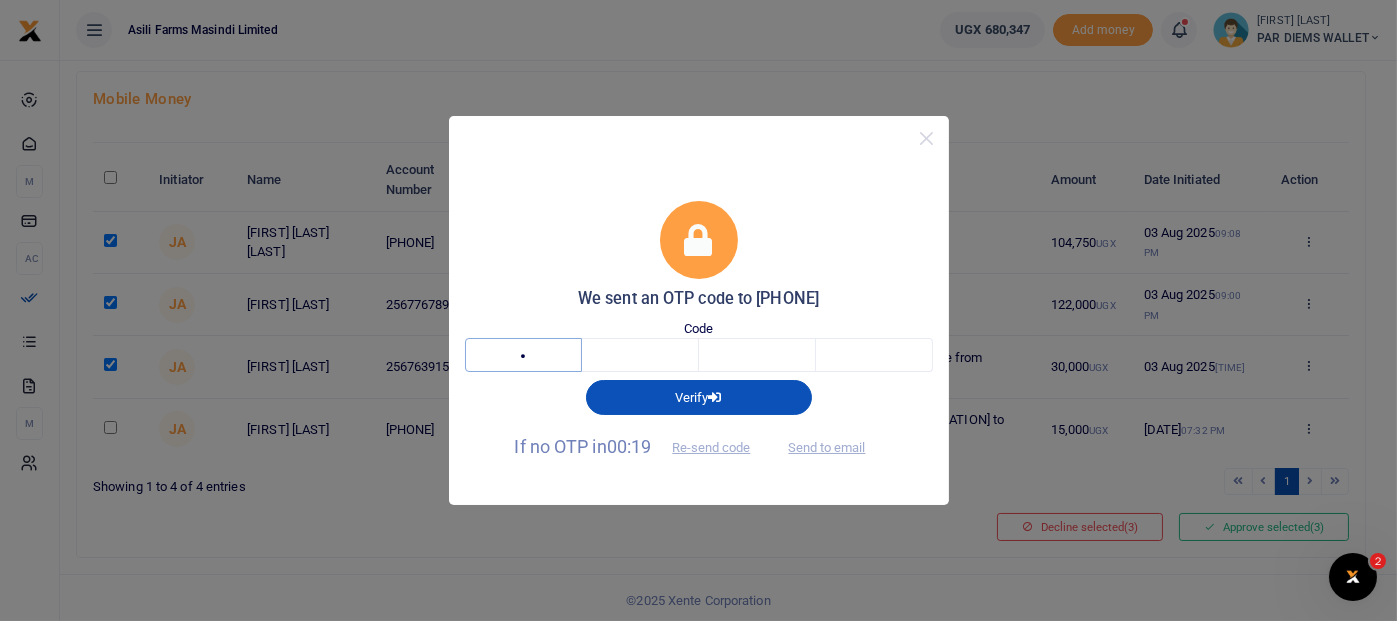type on "9" 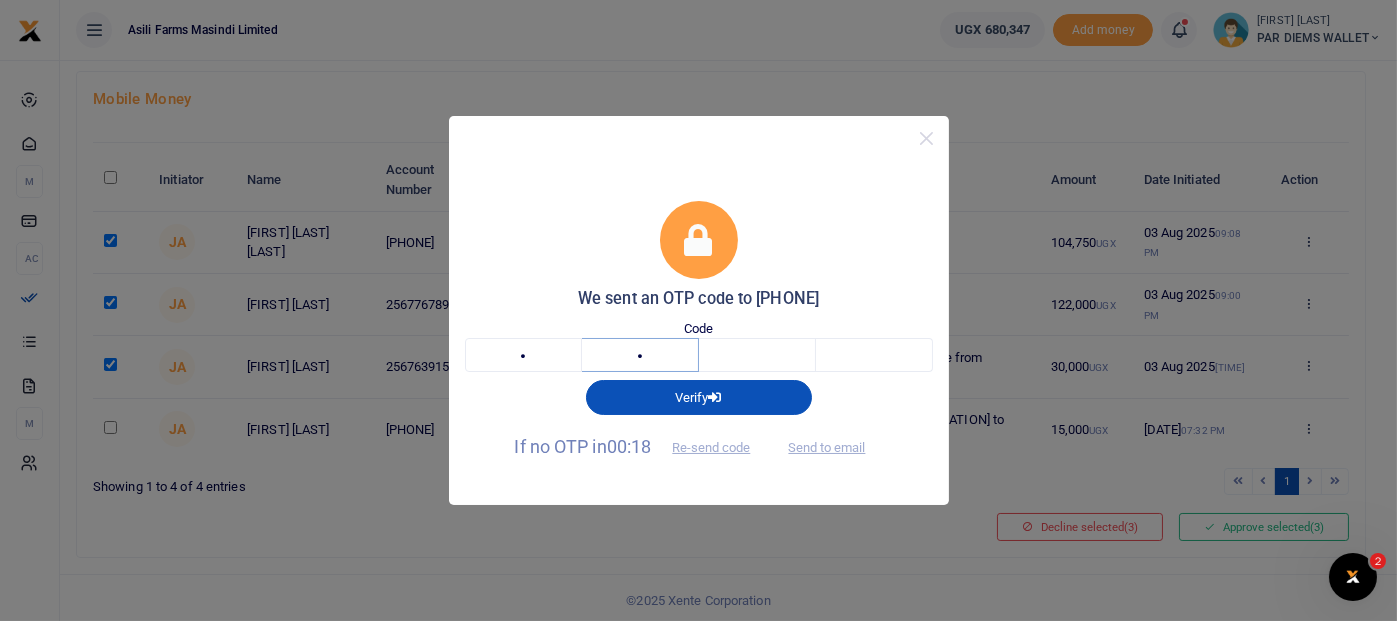 type on "0" 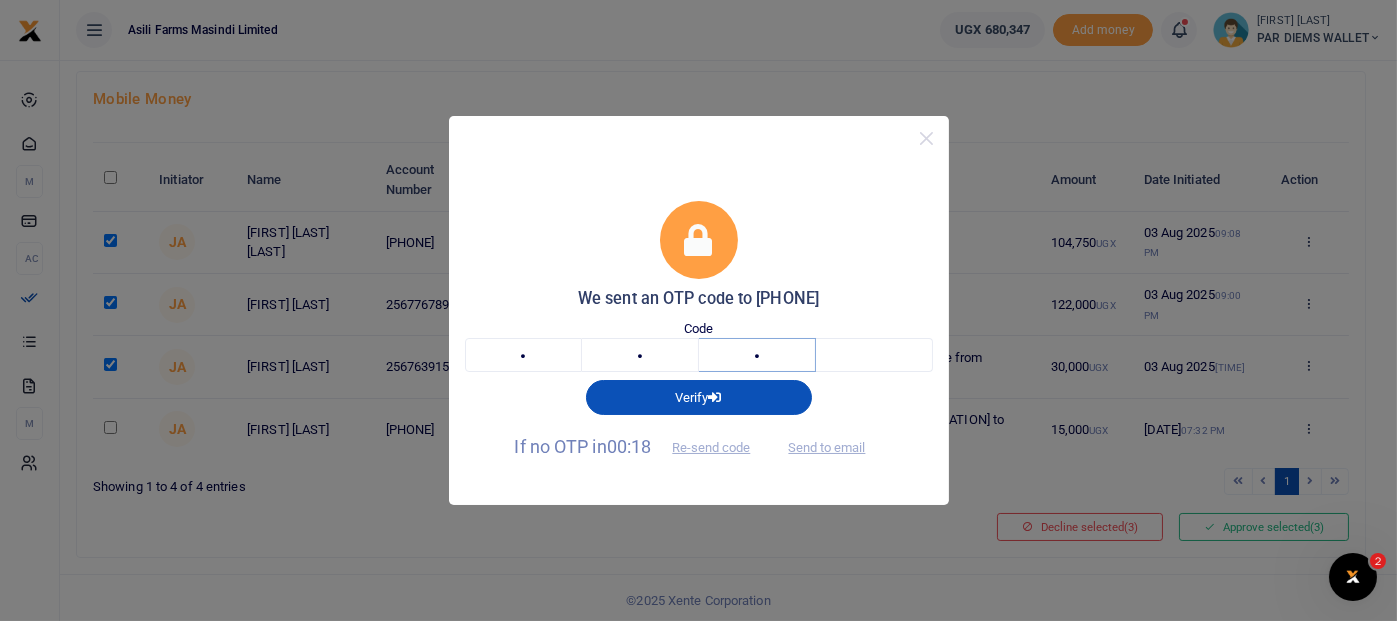 type on "9" 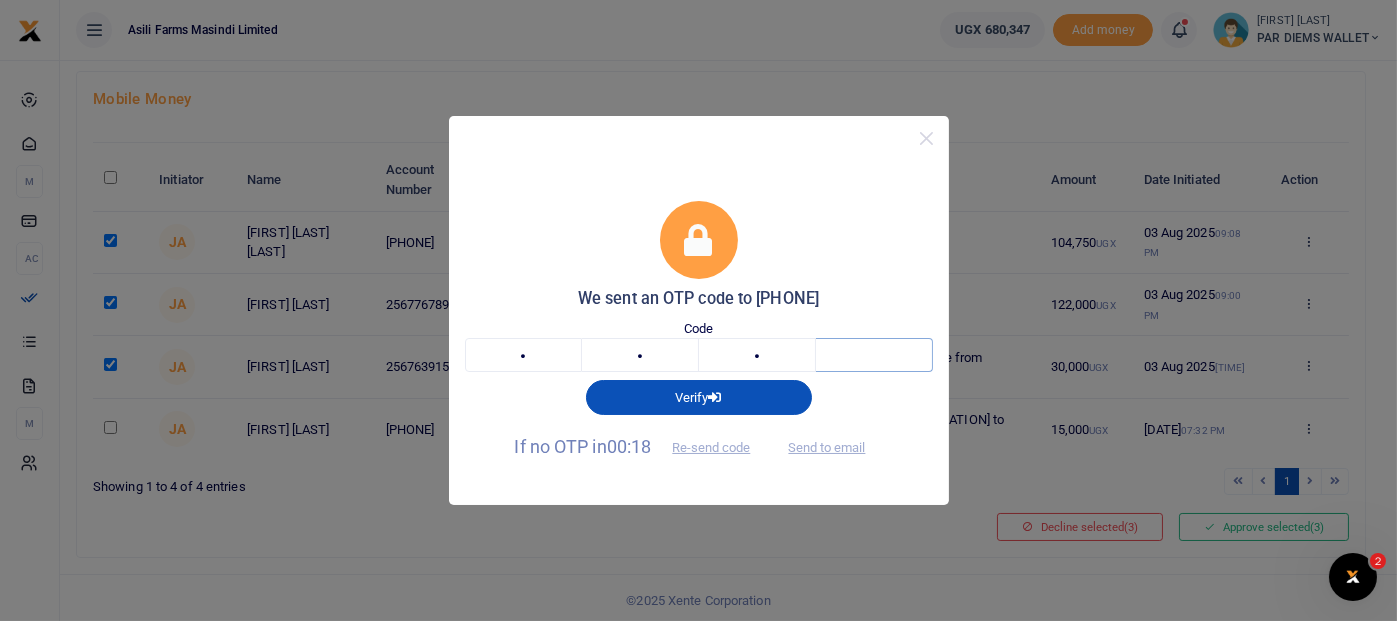 type on "9" 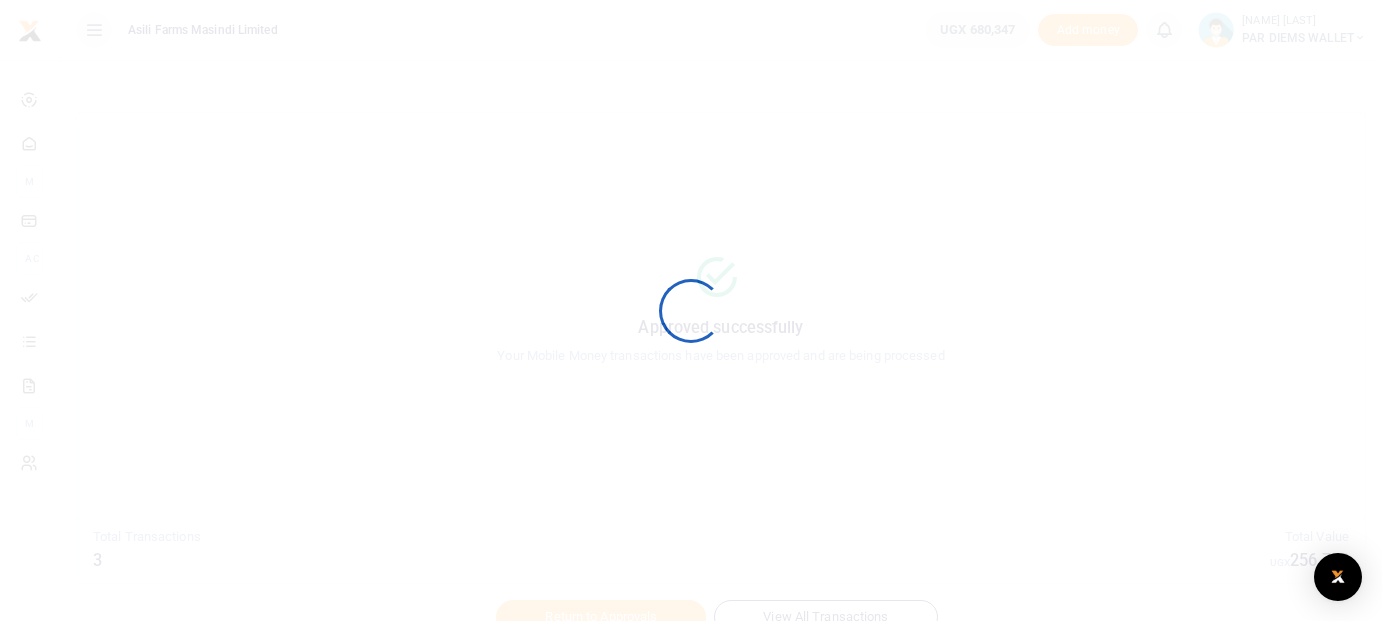 scroll, scrollTop: 0, scrollLeft: 0, axis: both 